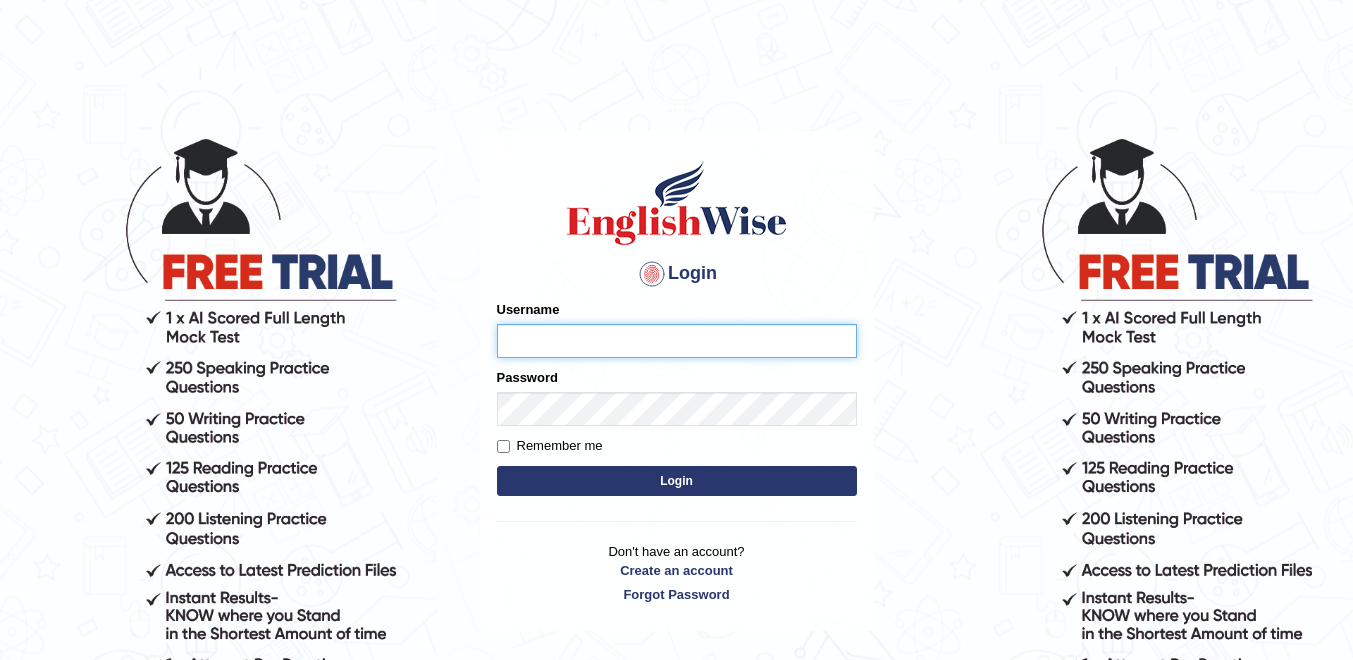 scroll, scrollTop: 0, scrollLeft: 0, axis: both 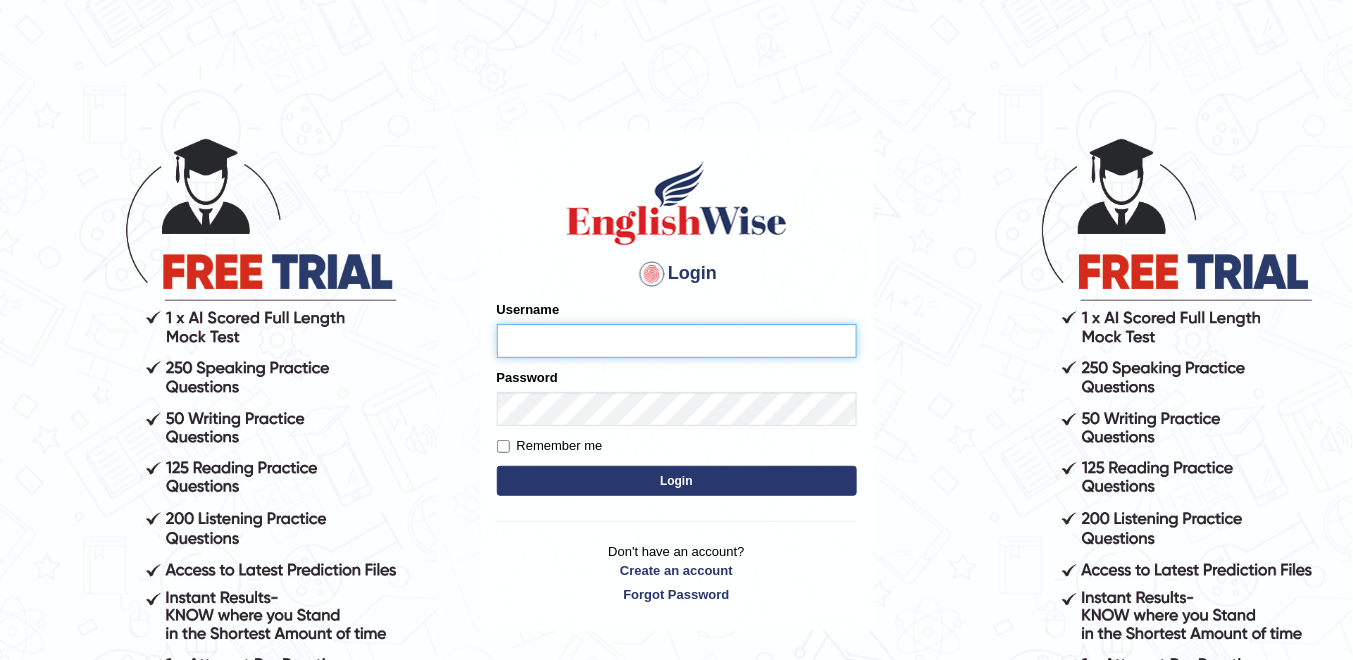 type on "Chamnankim" 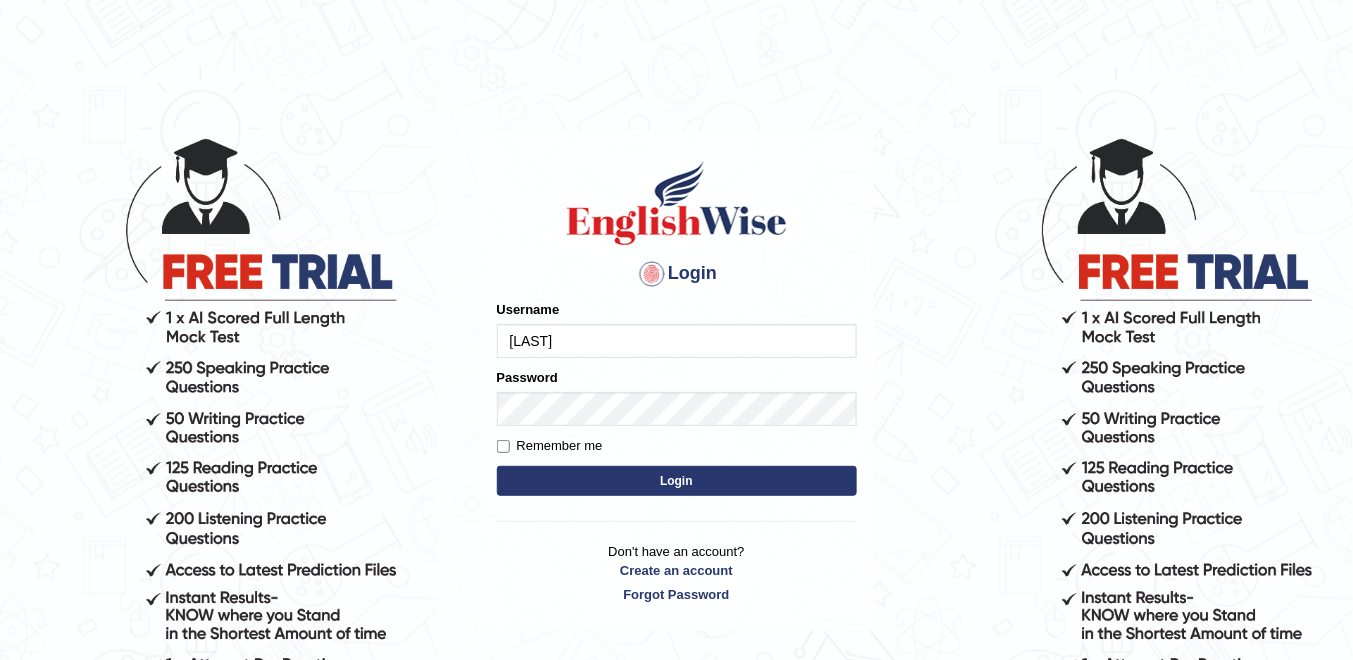 click on "Login" at bounding box center (677, 481) 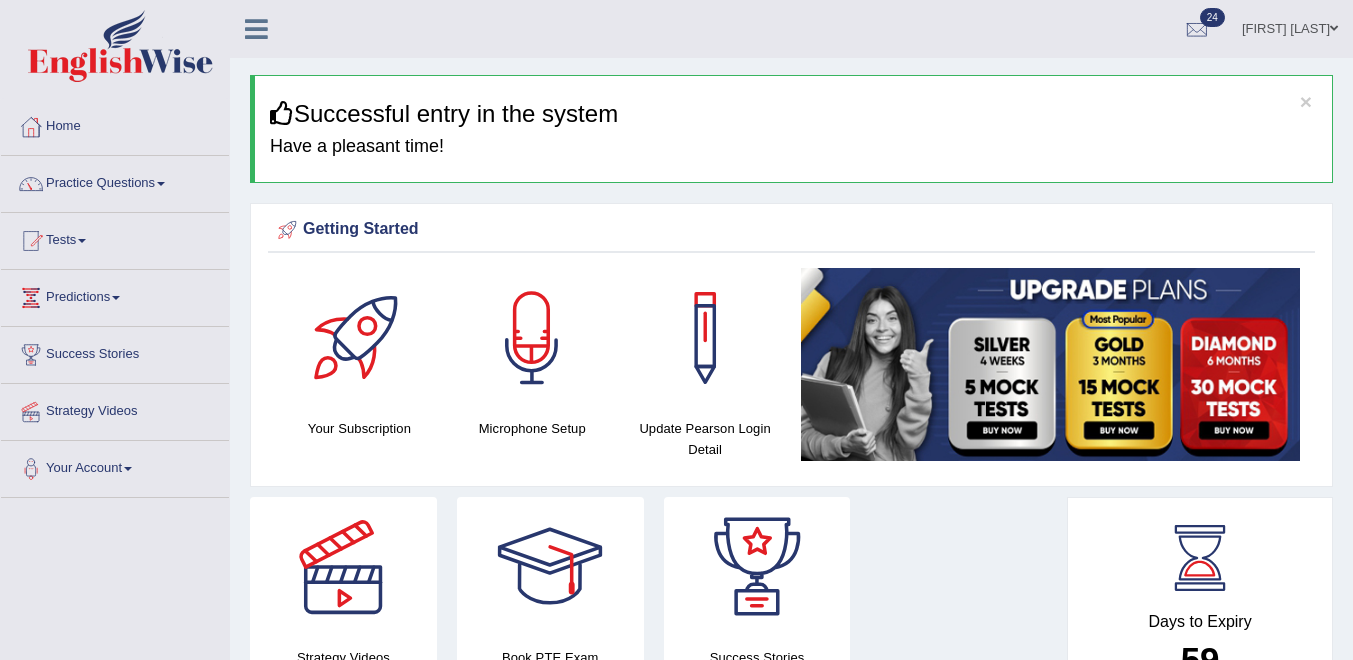scroll, scrollTop: 0, scrollLeft: 0, axis: both 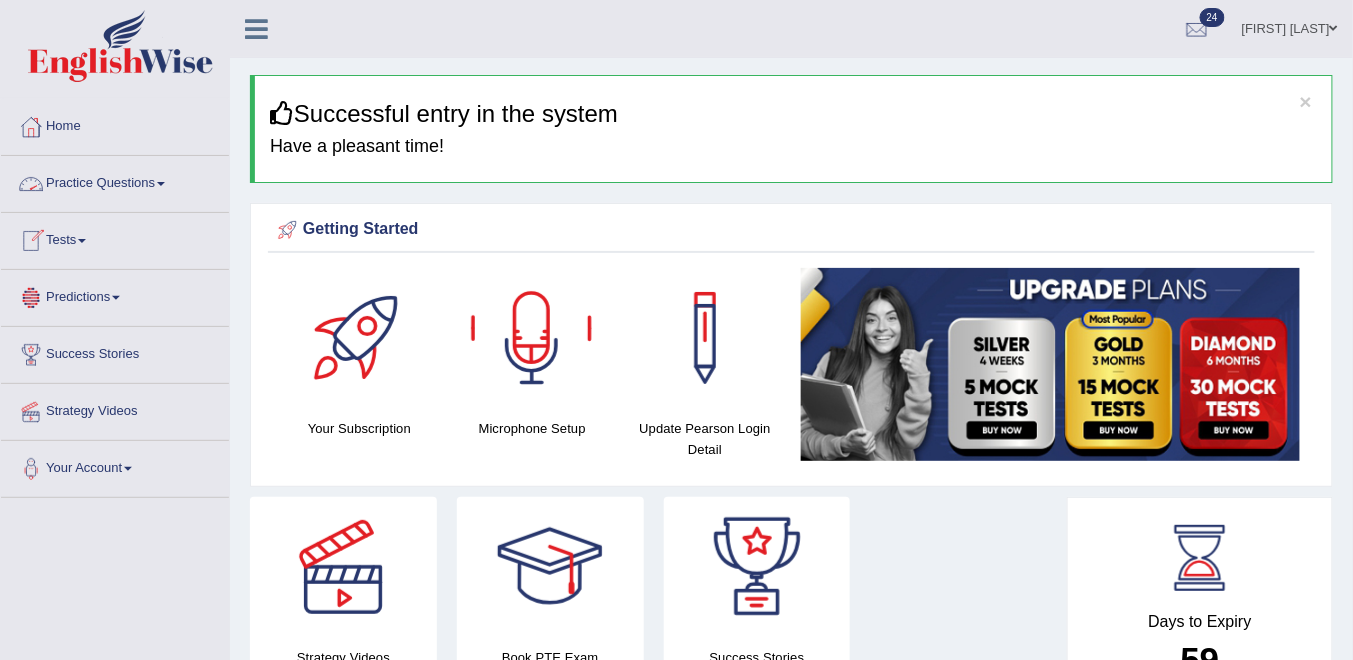 click on "Practice Questions" at bounding box center (115, 181) 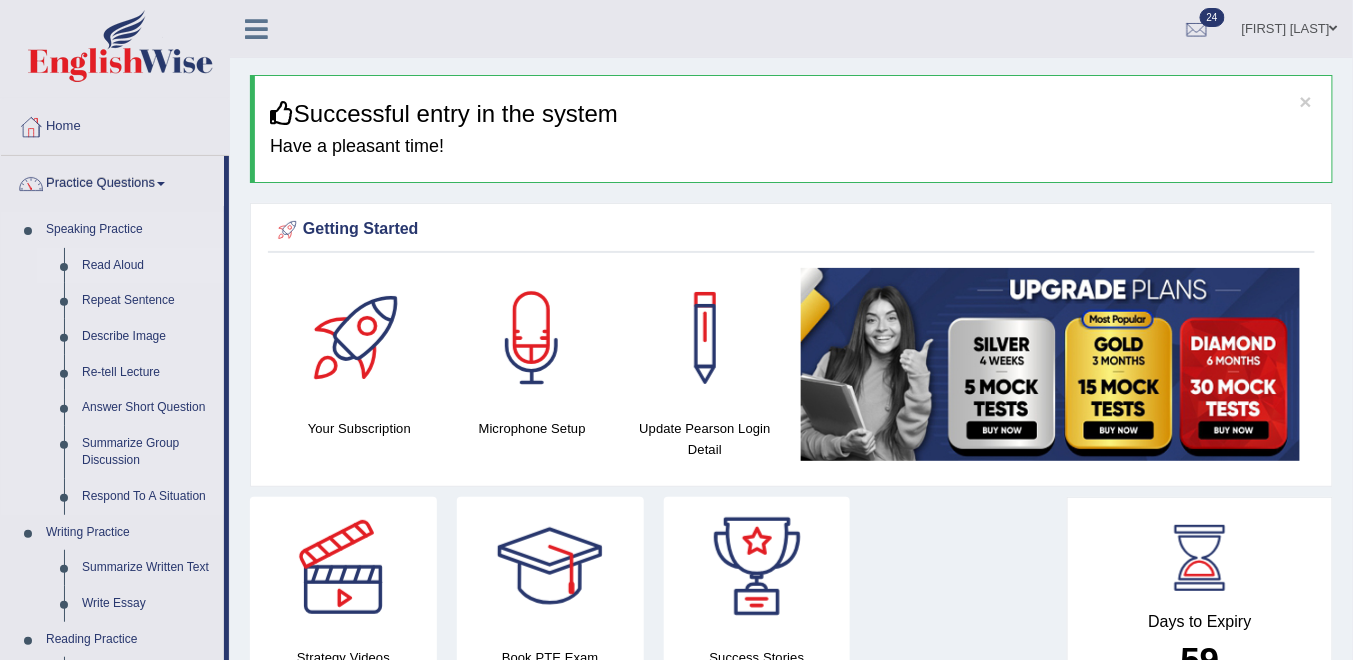 click on "Read Aloud" at bounding box center [148, 266] 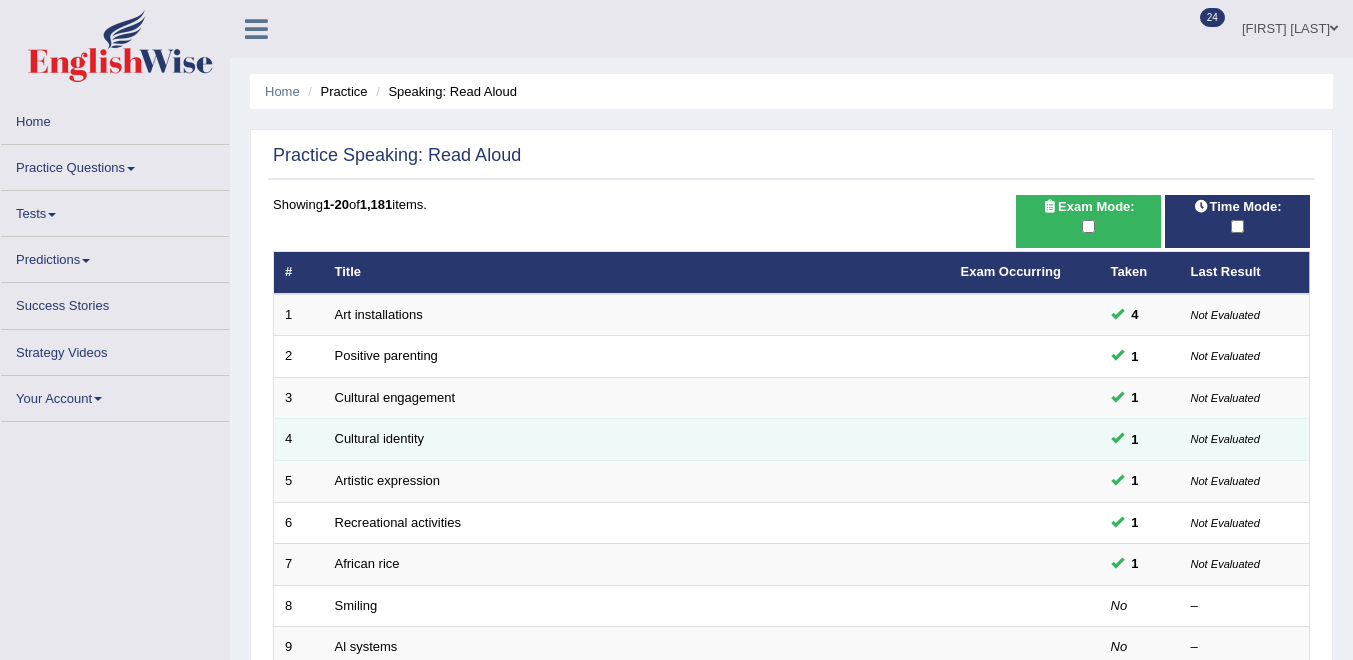 scroll, scrollTop: 0, scrollLeft: 0, axis: both 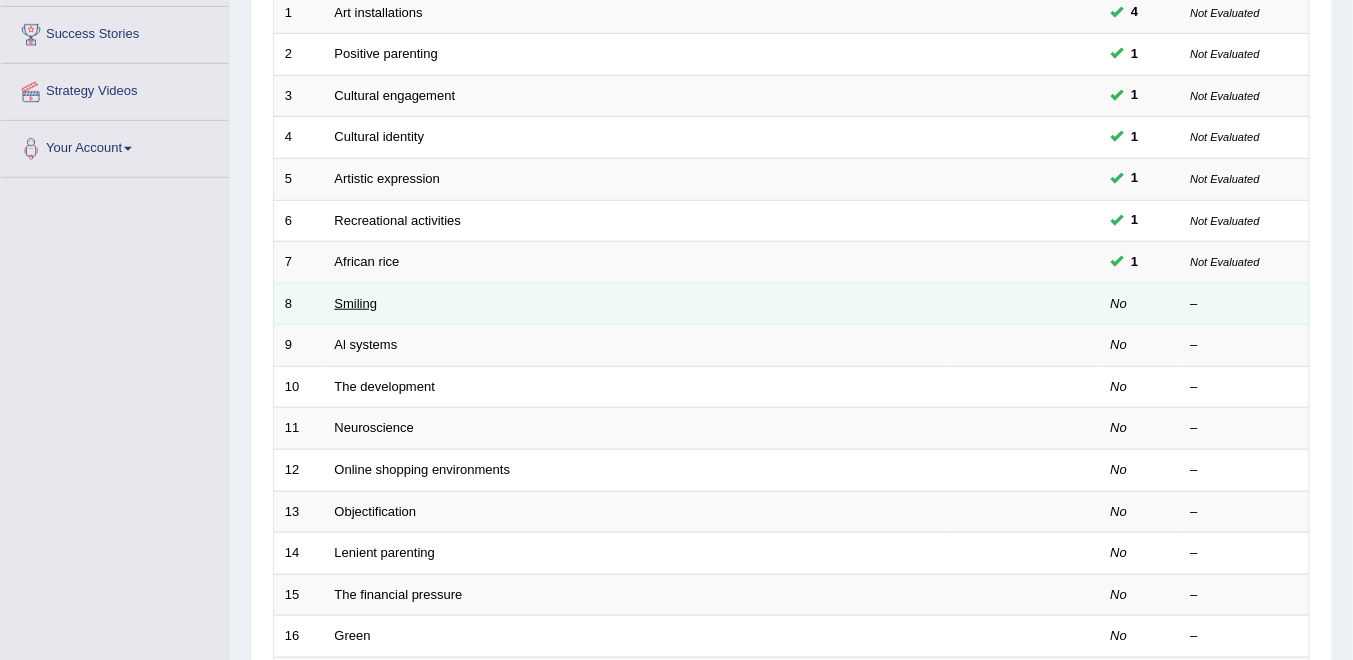 click on "Smiling" at bounding box center (356, 303) 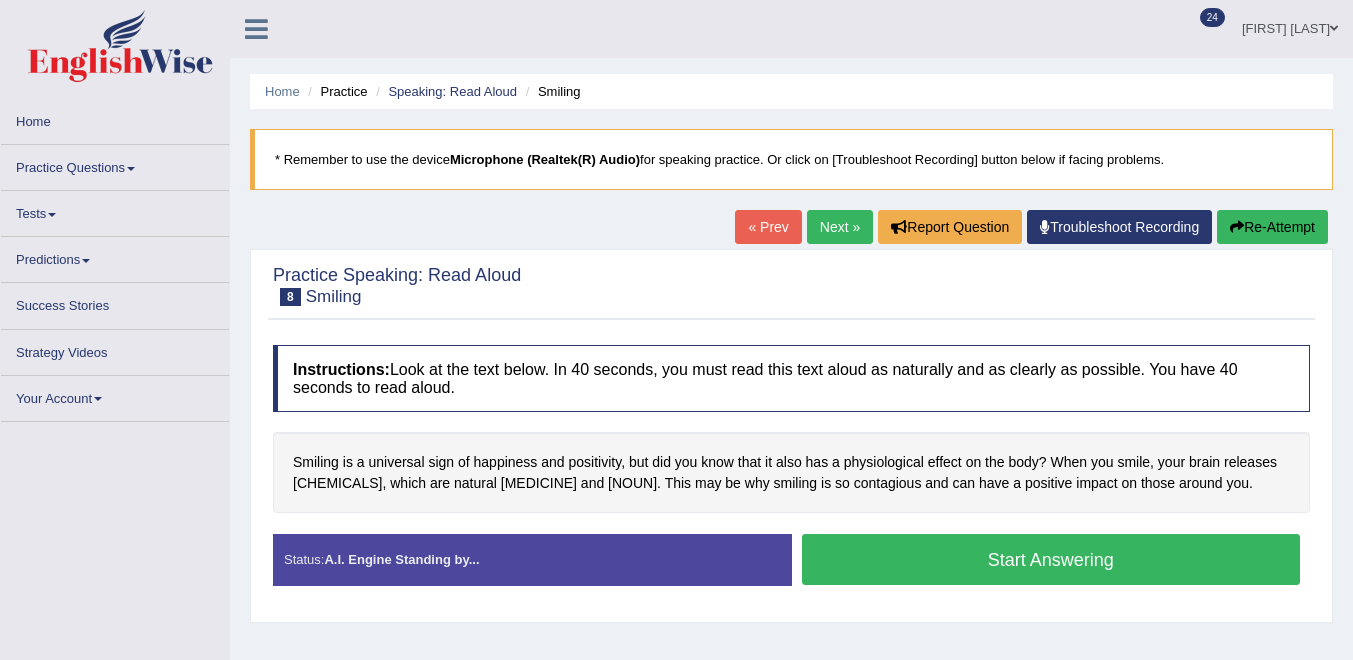 scroll, scrollTop: 0, scrollLeft: 0, axis: both 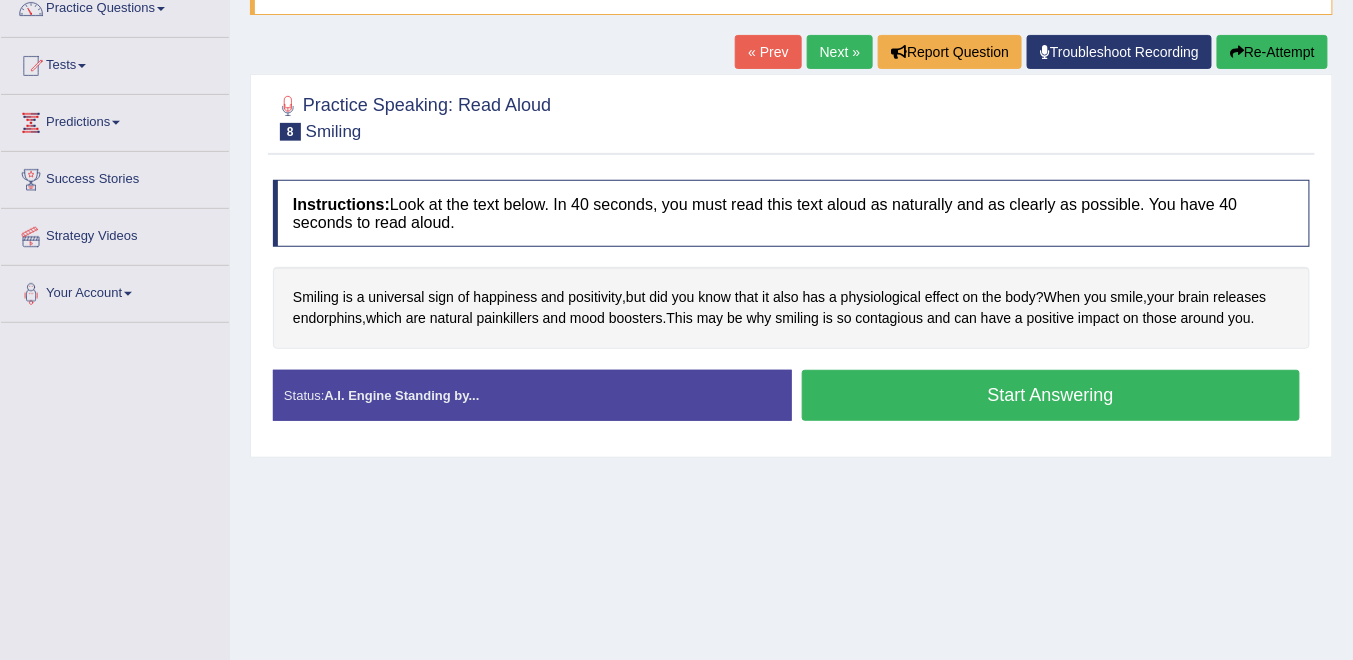 click on "Start Answering" at bounding box center (1051, 395) 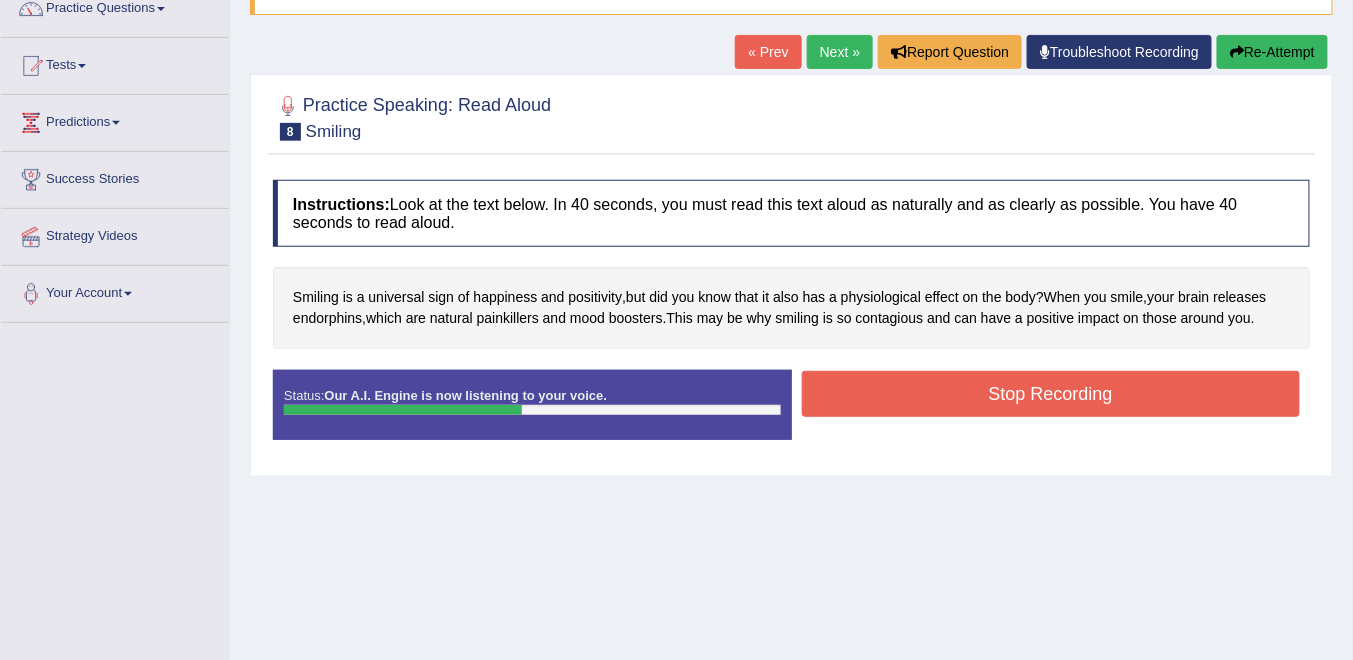 click on "Stop Recording" at bounding box center [1051, 394] 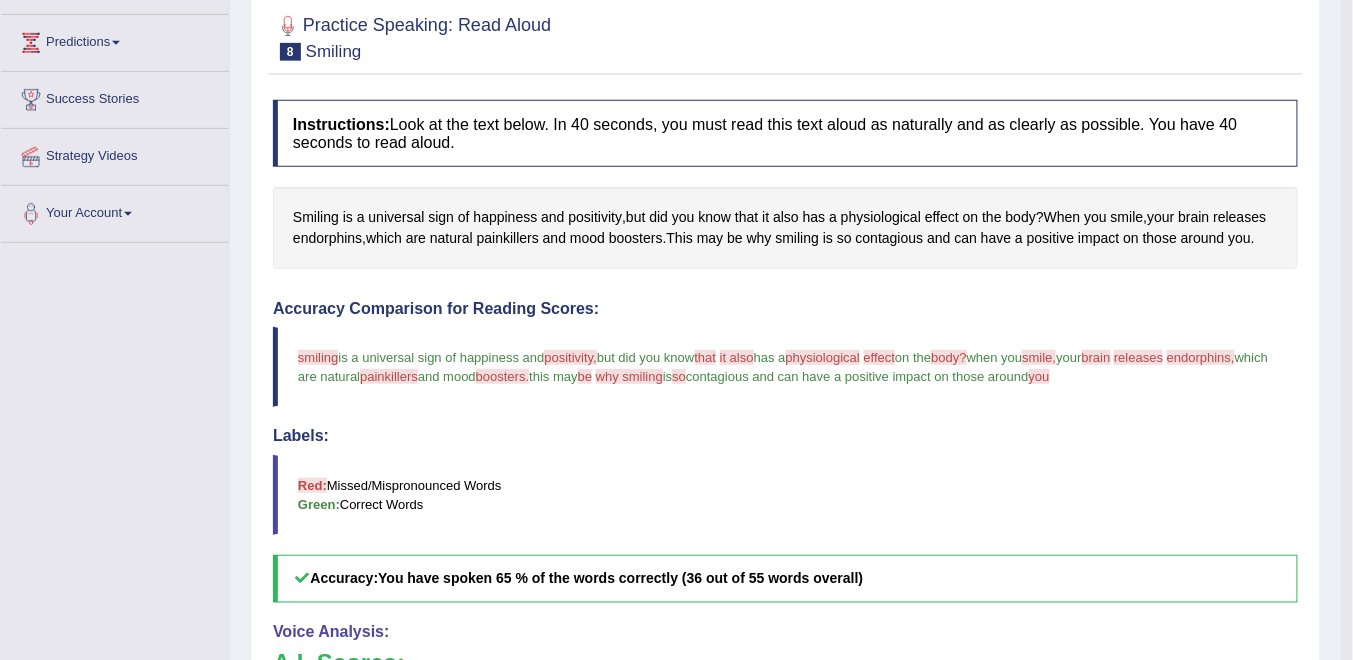 scroll, scrollTop: 95, scrollLeft: 0, axis: vertical 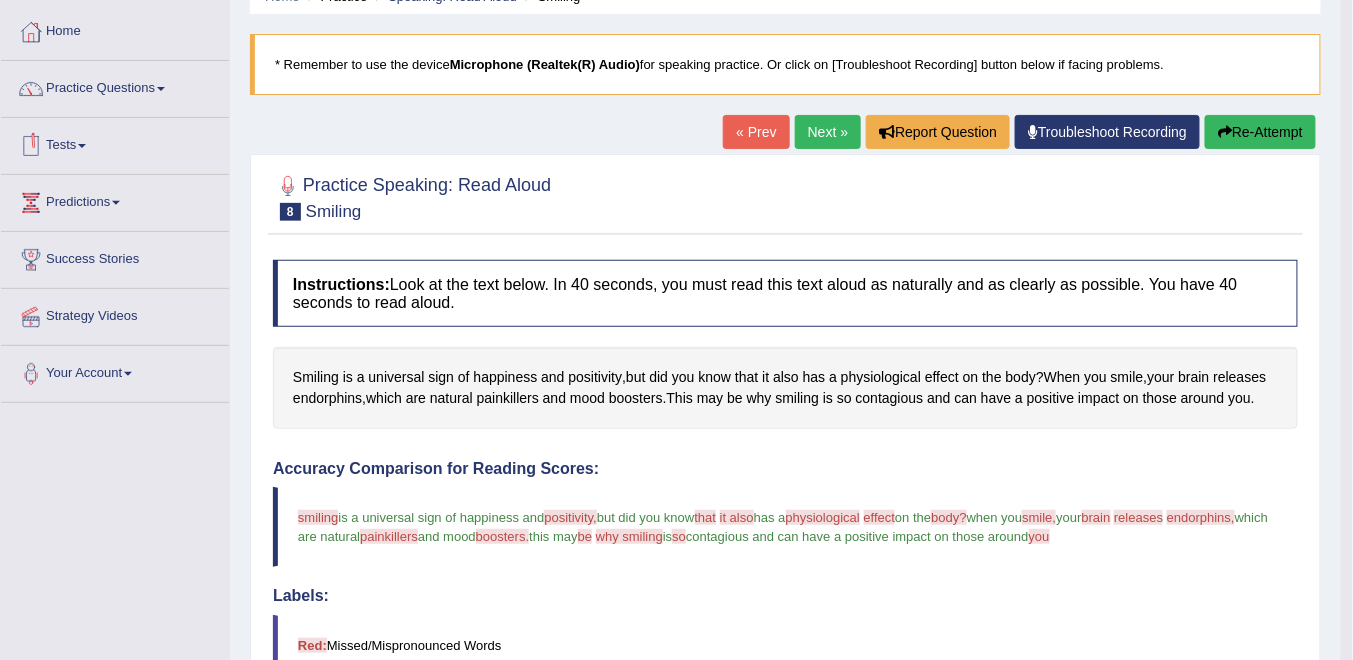 click at bounding box center [82, 146] 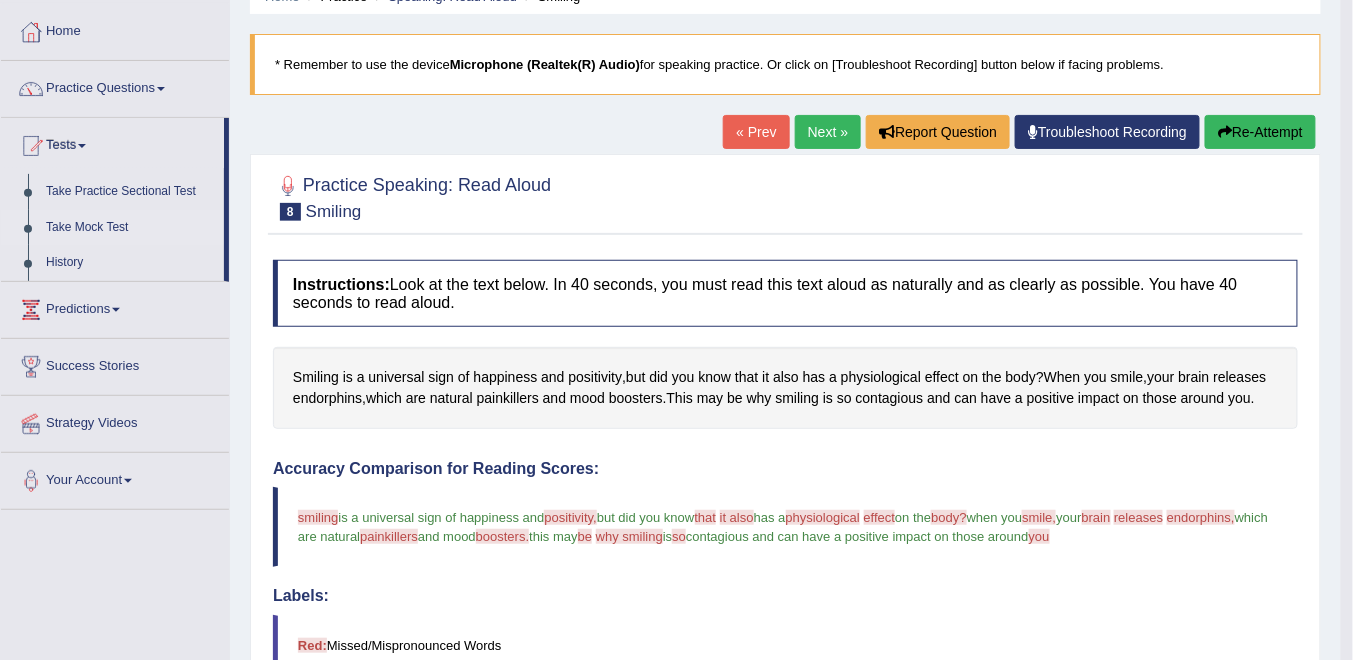 click on "Take Mock Test" at bounding box center [130, 228] 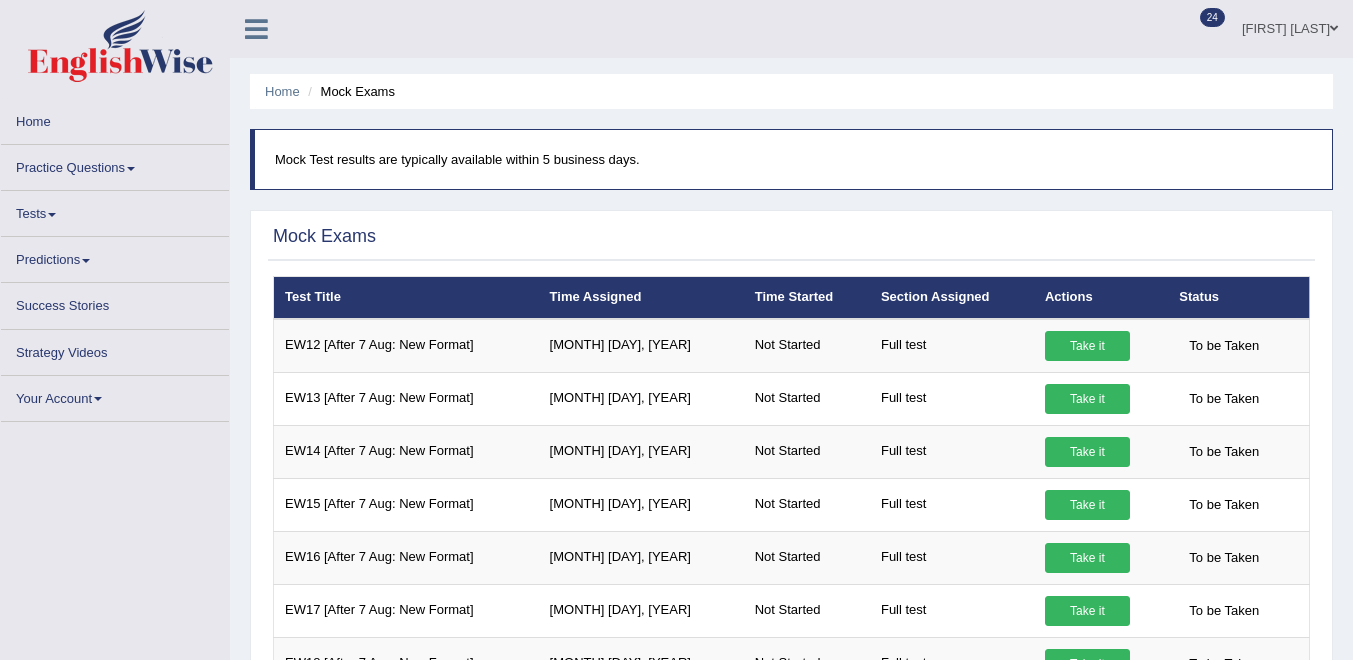 scroll, scrollTop: 0, scrollLeft: 0, axis: both 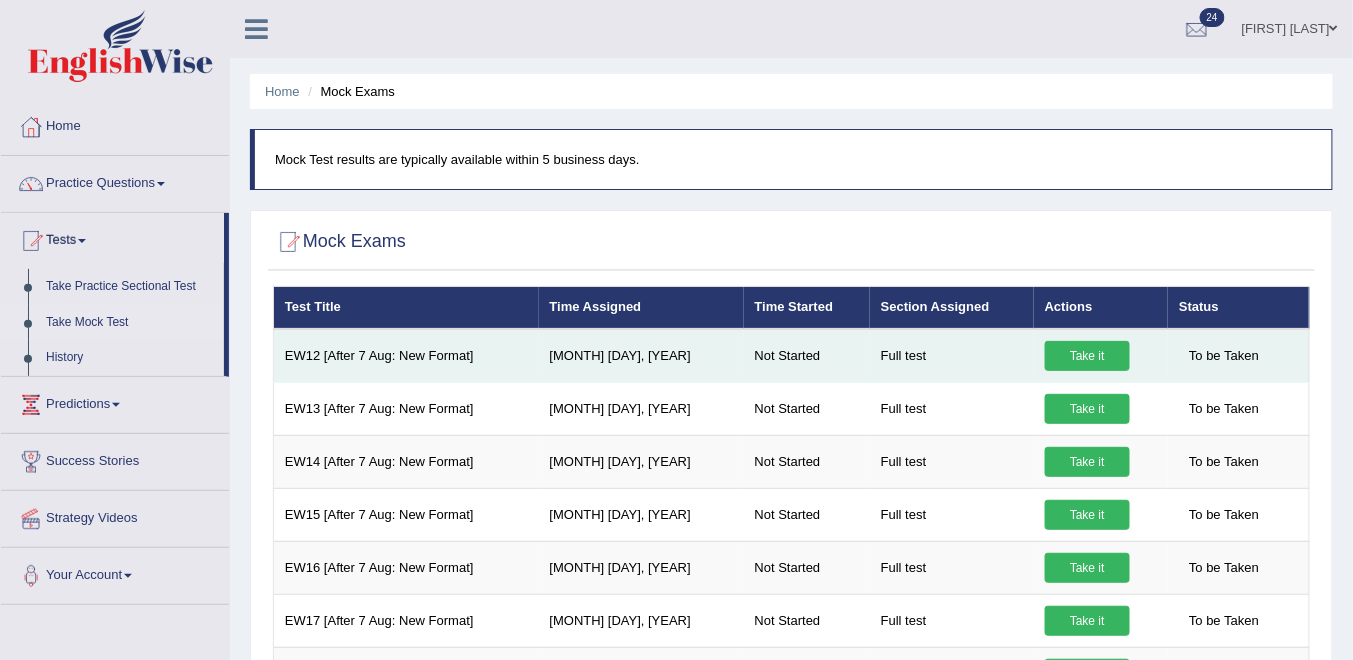 drag, startPoint x: 374, startPoint y: 357, endPoint x: 483, endPoint y: 356, distance: 109.004585 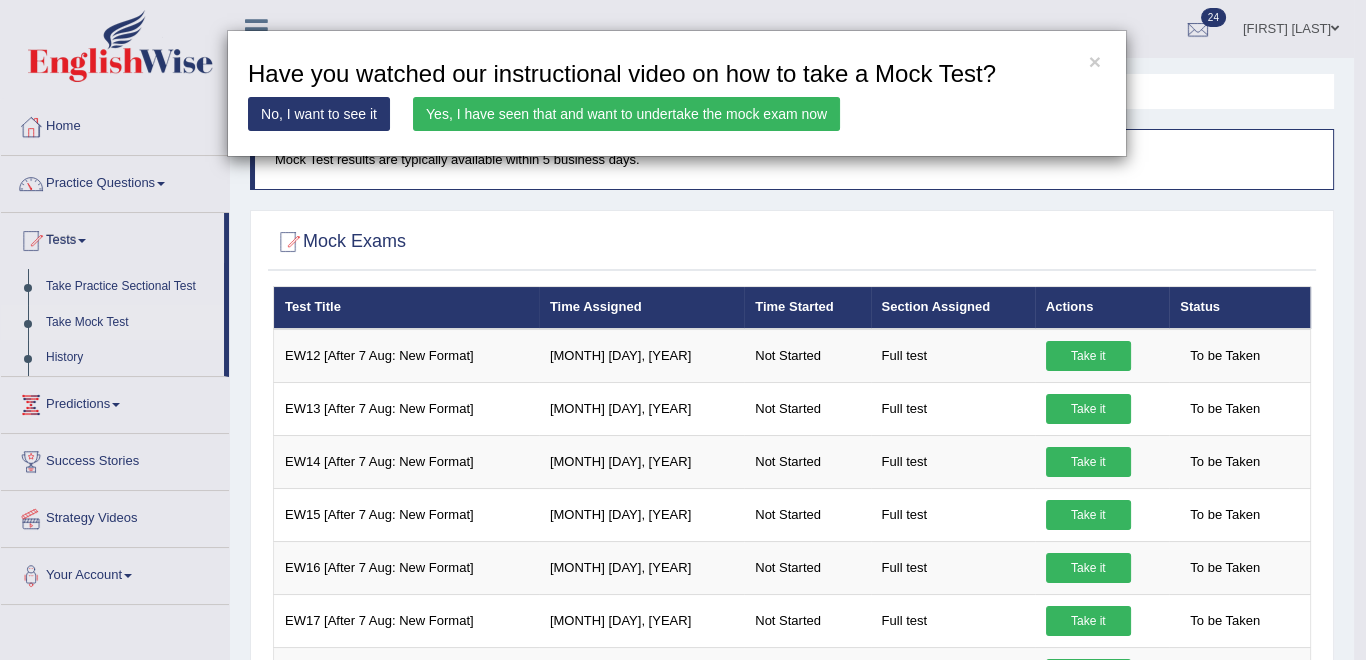 drag, startPoint x: 656, startPoint y: 109, endPoint x: 641, endPoint y: 184, distance: 76.48529 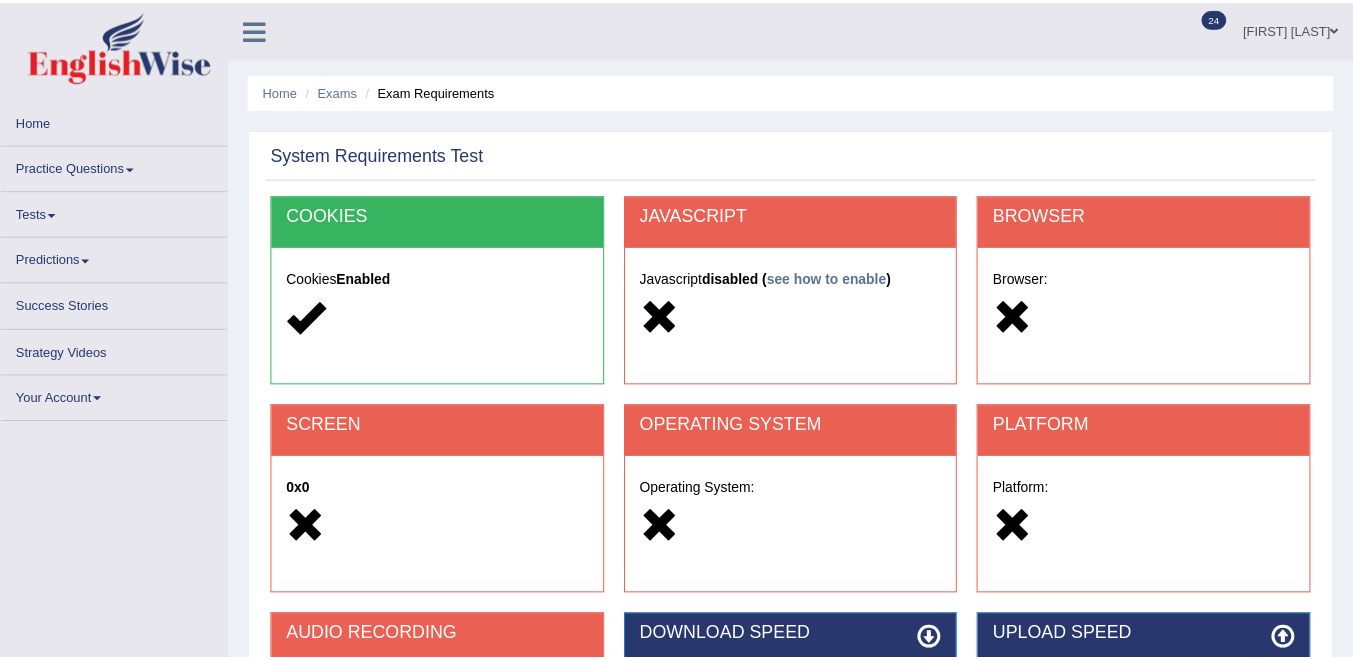 scroll, scrollTop: 0, scrollLeft: 0, axis: both 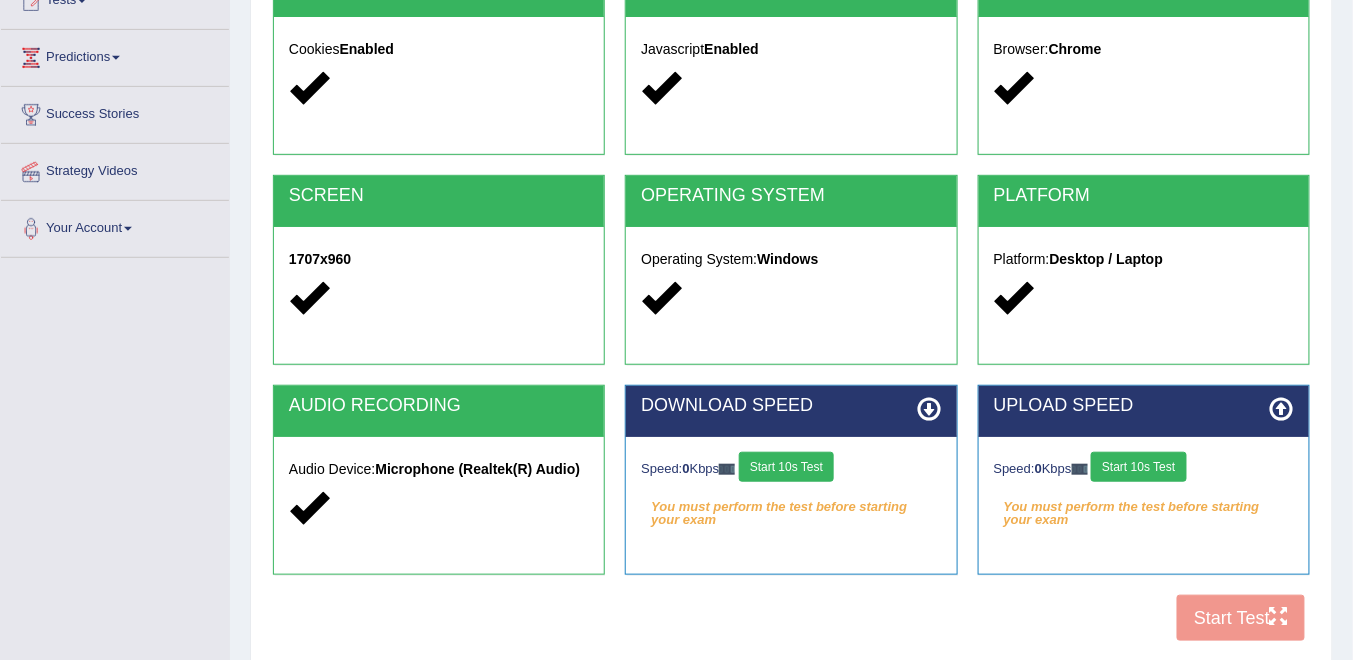 click on "Start 10s Test" at bounding box center (786, 467) 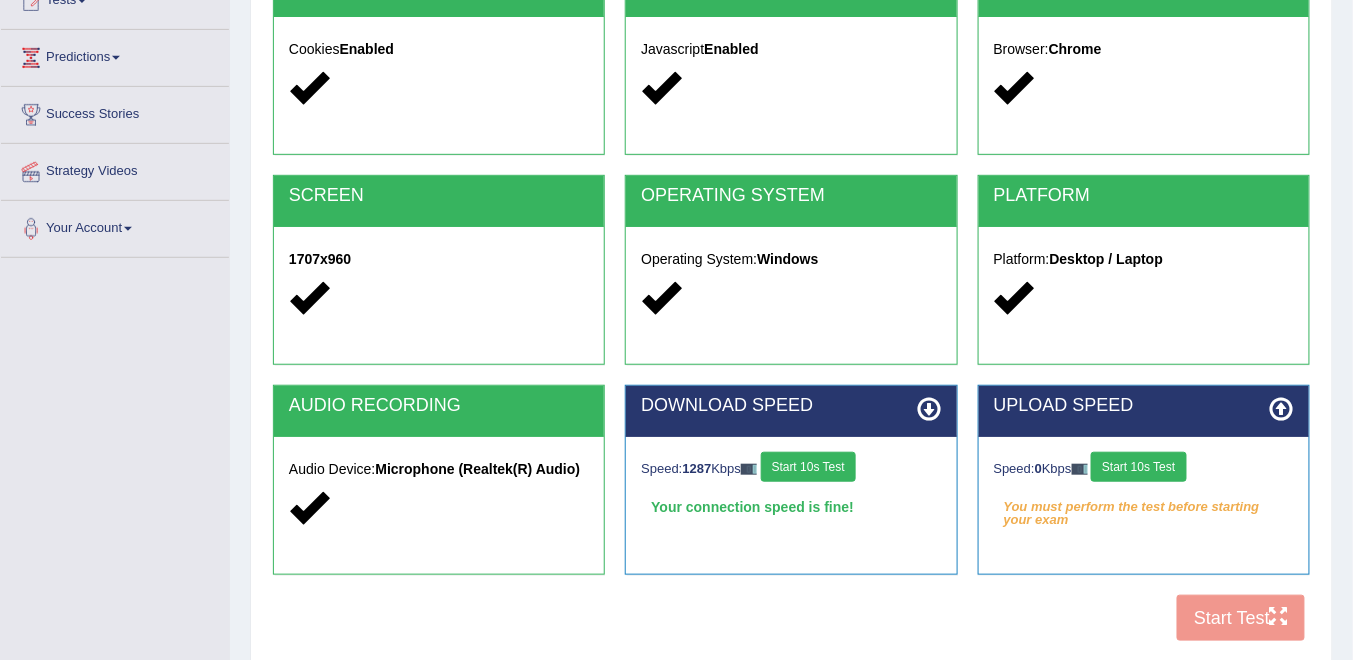 click on "Start 10s Test" at bounding box center [1138, 467] 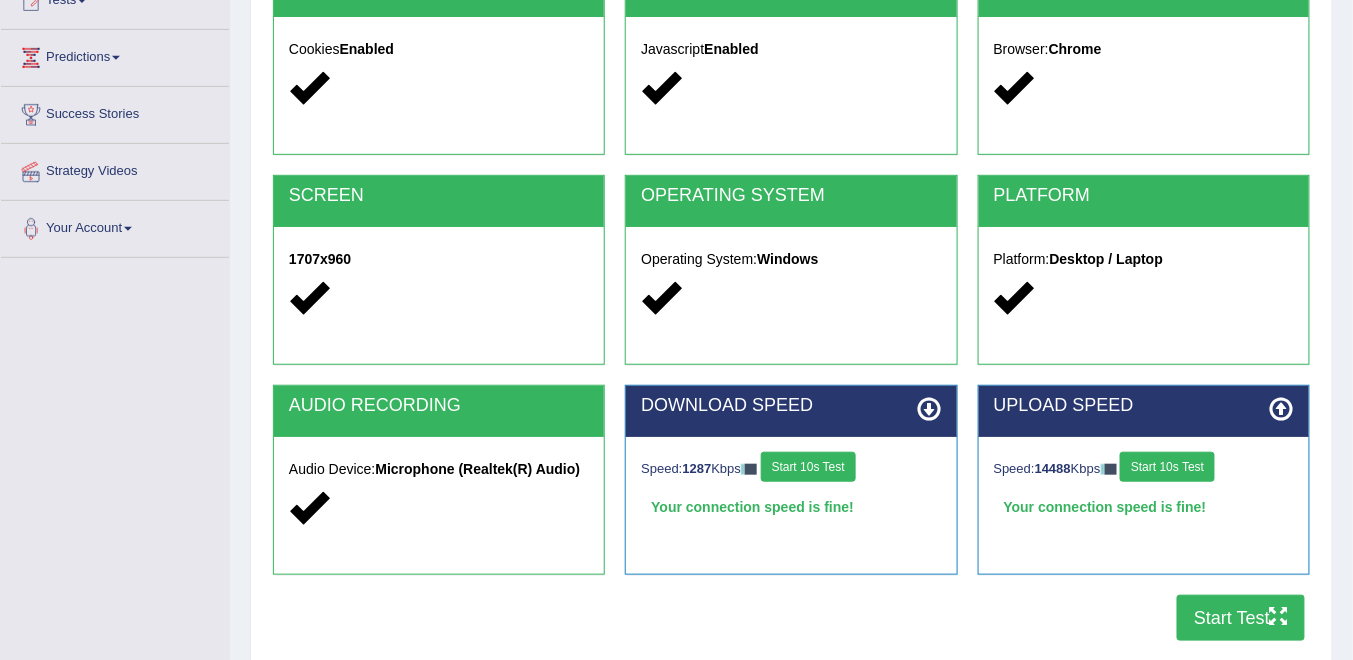 drag, startPoint x: 1210, startPoint y: 622, endPoint x: 1195, endPoint y: 618, distance: 15.524175 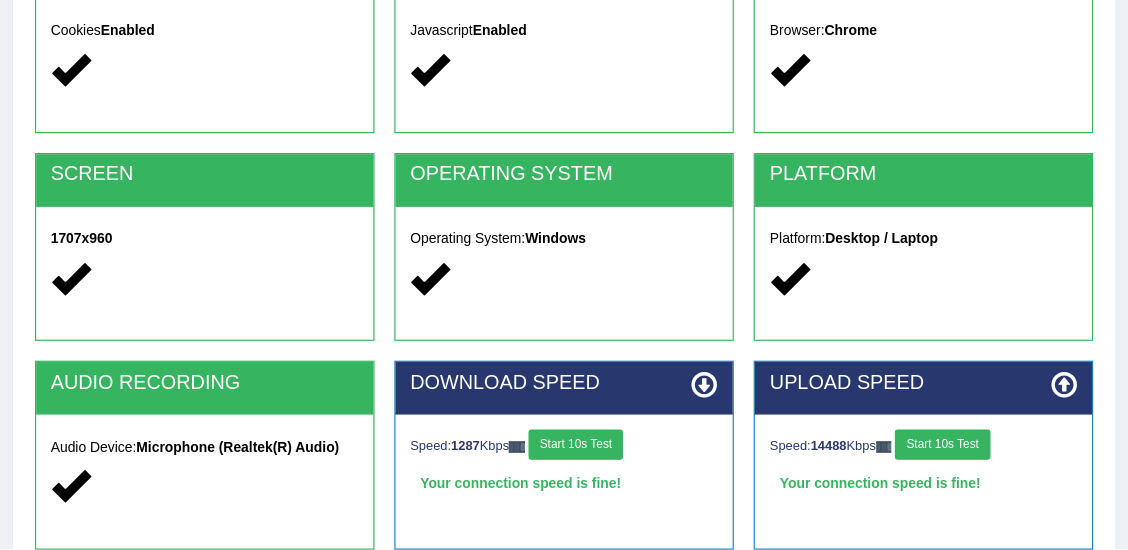scroll, scrollTop: 241, scrollLeft: 0, axis: vertical 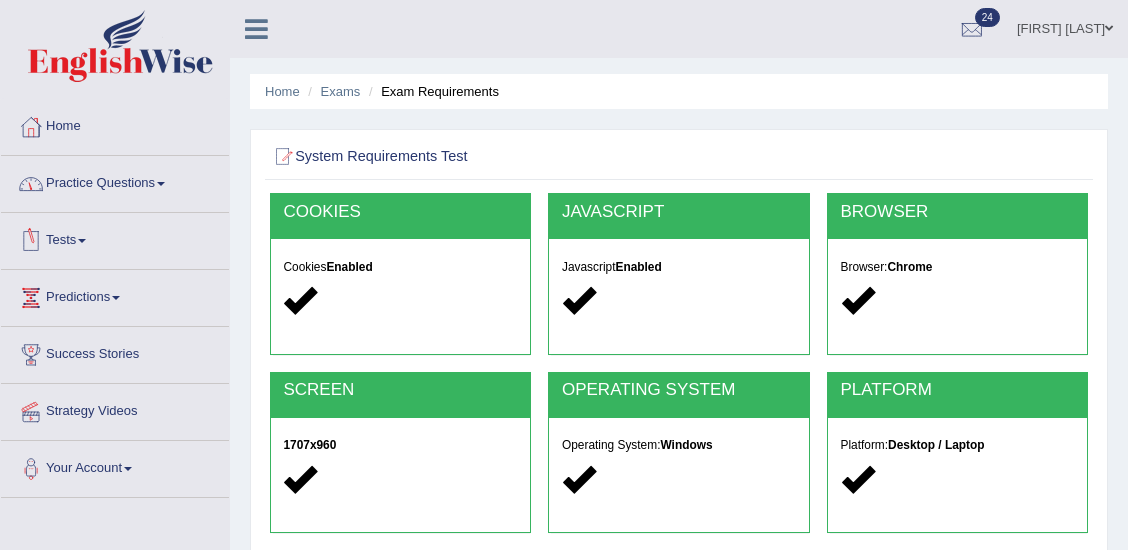 click on "Practice Questions" at bounding box center (115, 181) 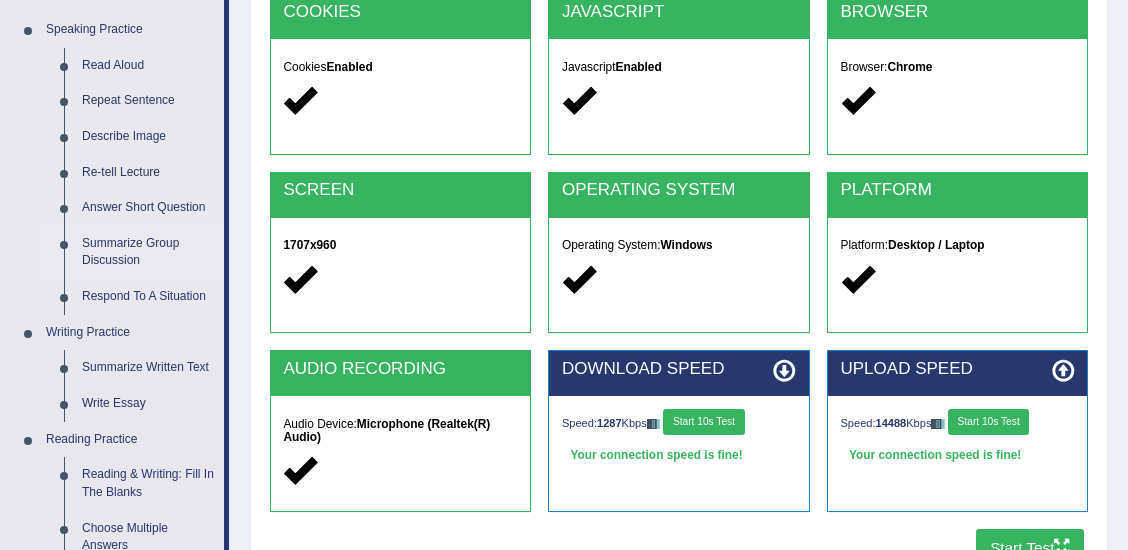 scroll, scrollTop: 266, scrollLeft: 0, axis: vertical 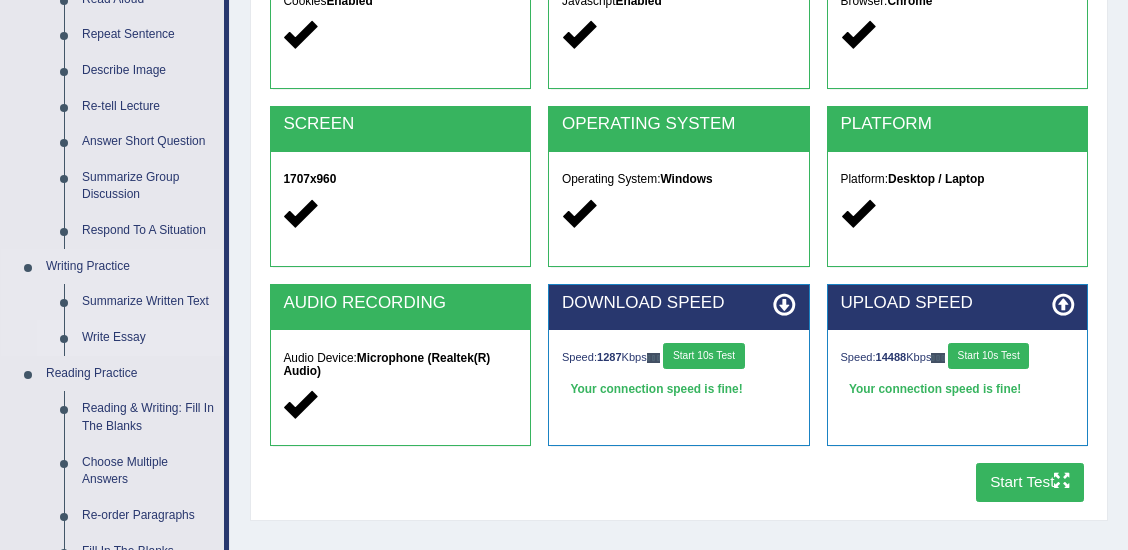 click on "Write Essay" at bounding box center [148, 338] 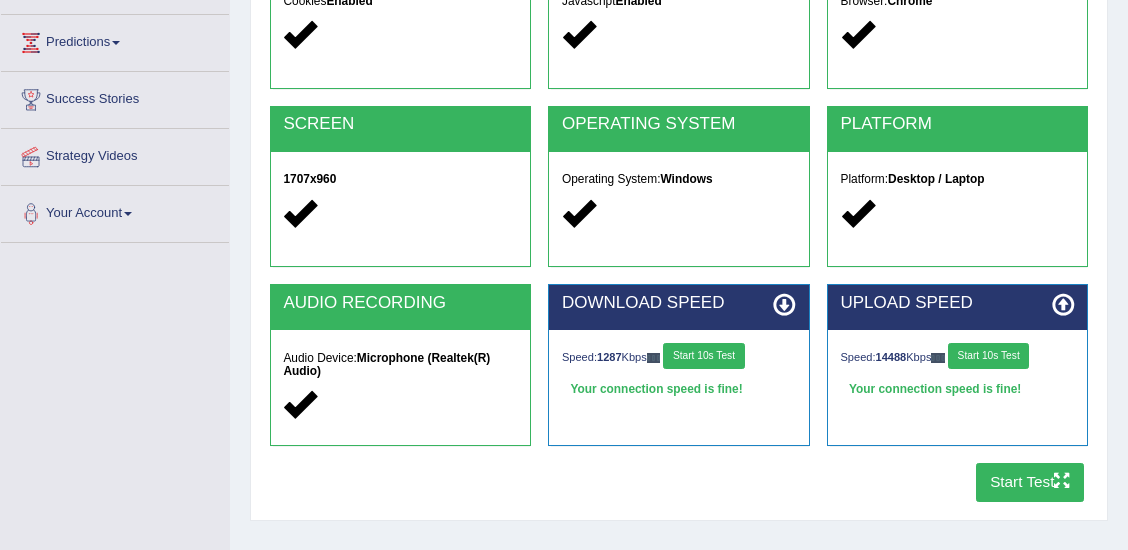 scroll, scrollTop: 288, scrollLeft: 0, axis: vertical 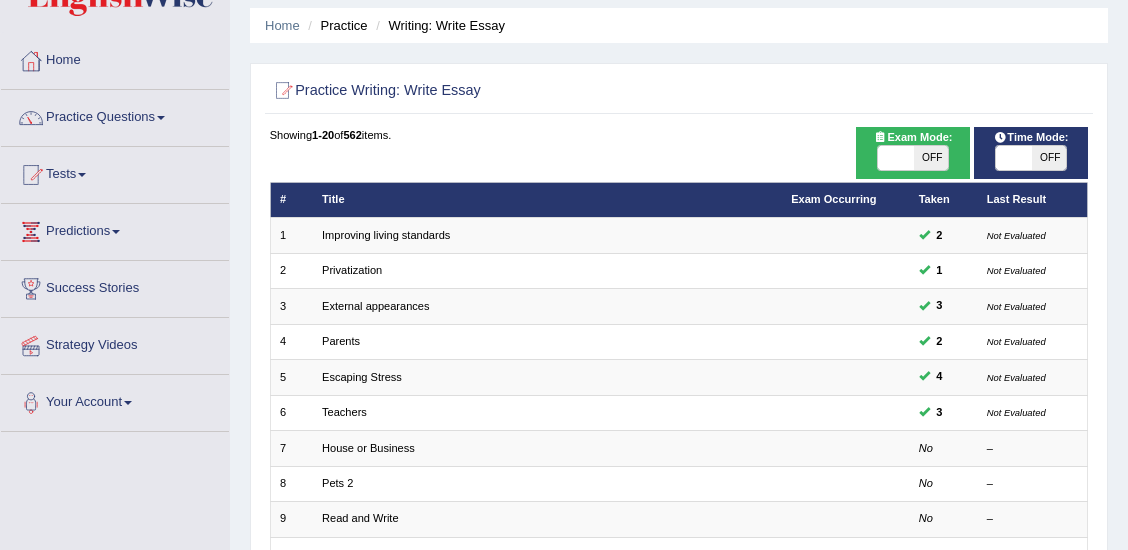 click on "OFF" at bounding box center (931, 158) 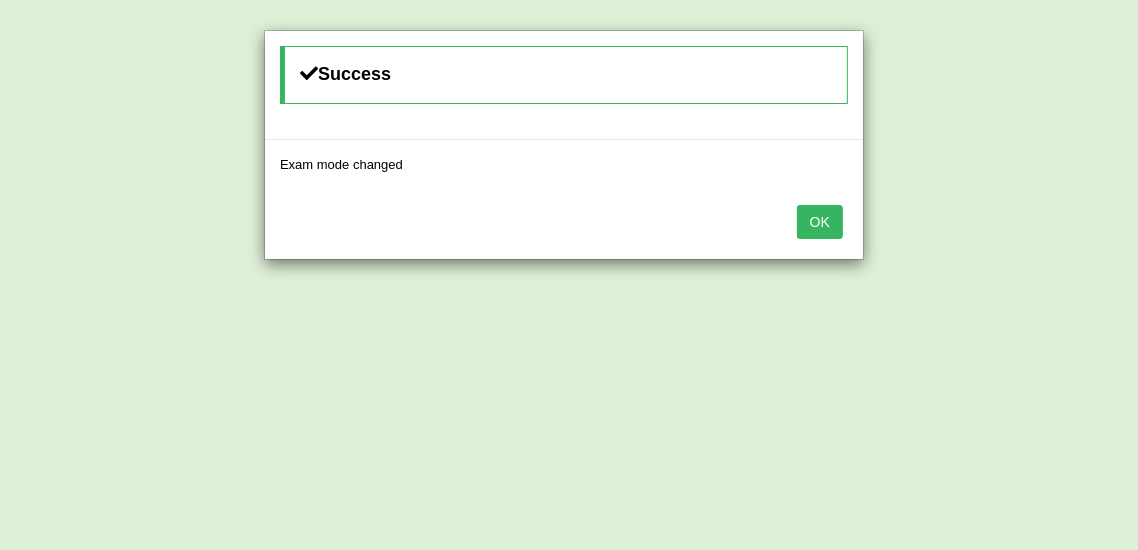 click on "OK" at bounding box center (820, 222) 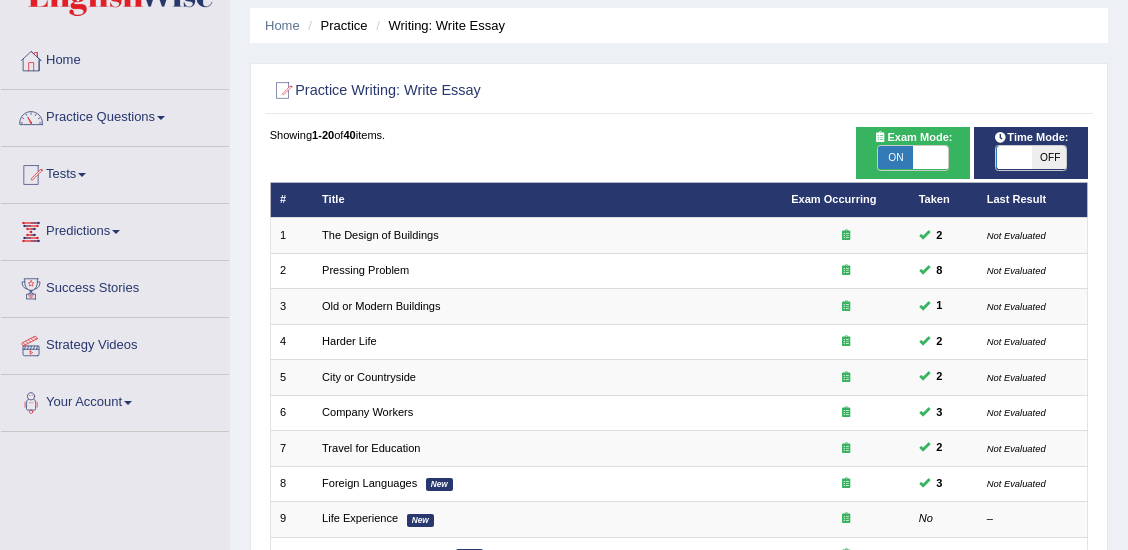 scroll, scrollTop: 66, scrollLeft: 0, axis: vertical 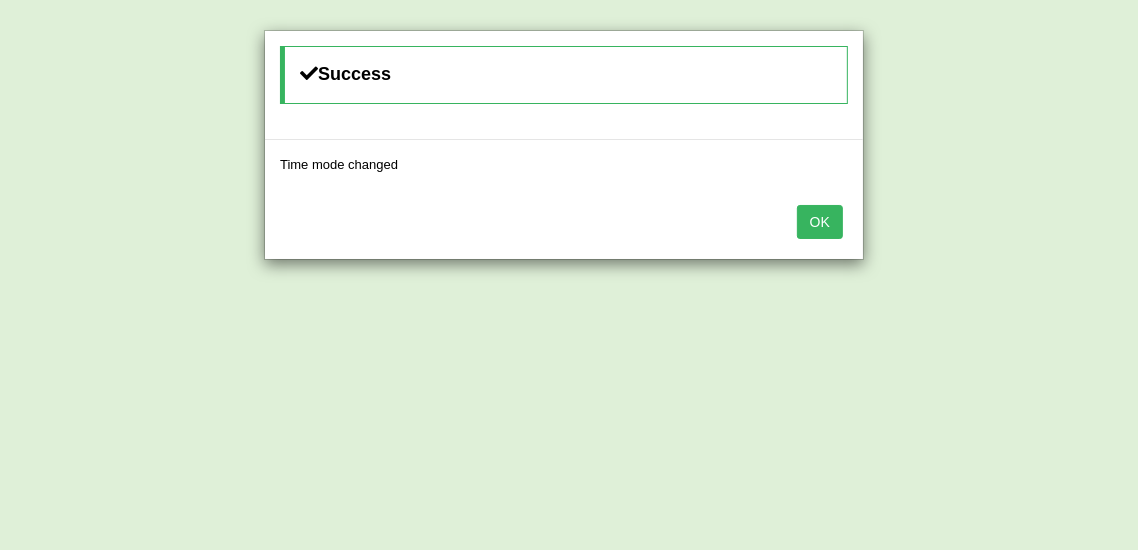 click on "OK" at bounding box center [820, 222] 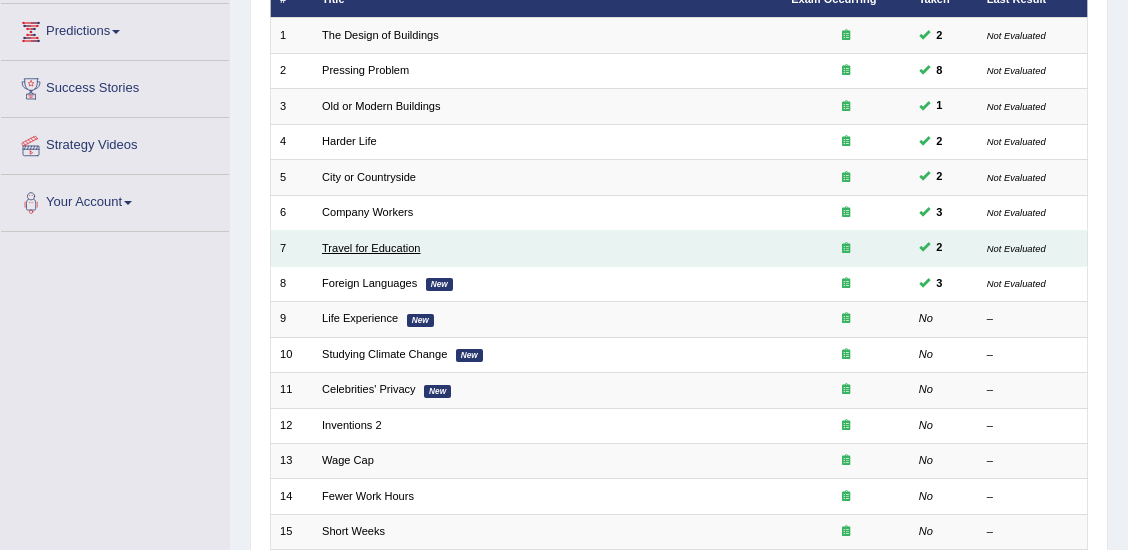 scroll, scrollTop: 200, scrollLeft: 0, axis: vertical 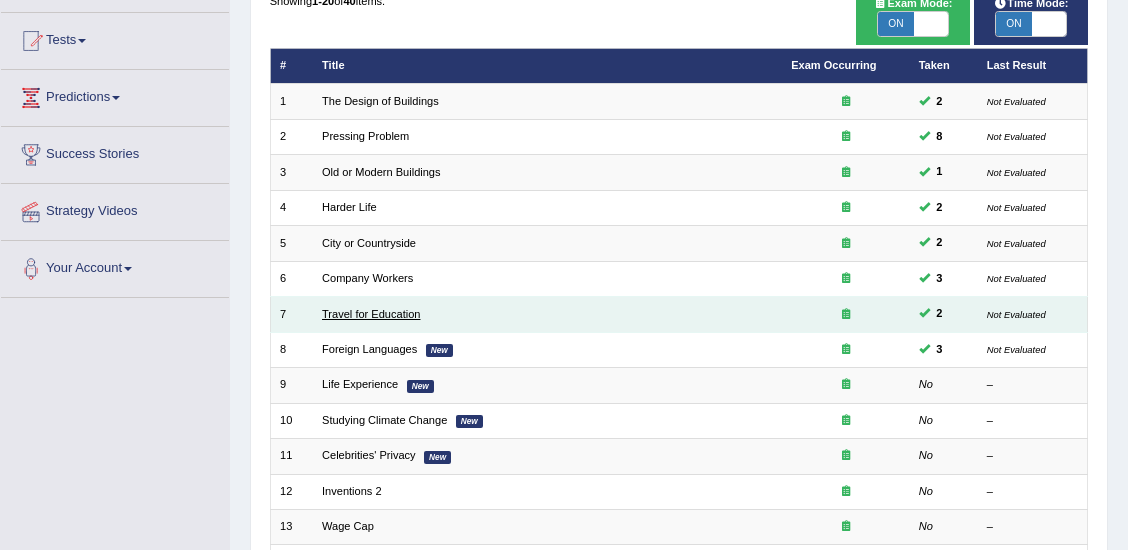 click on "Travel for Education" at bounding box center (371, 314) 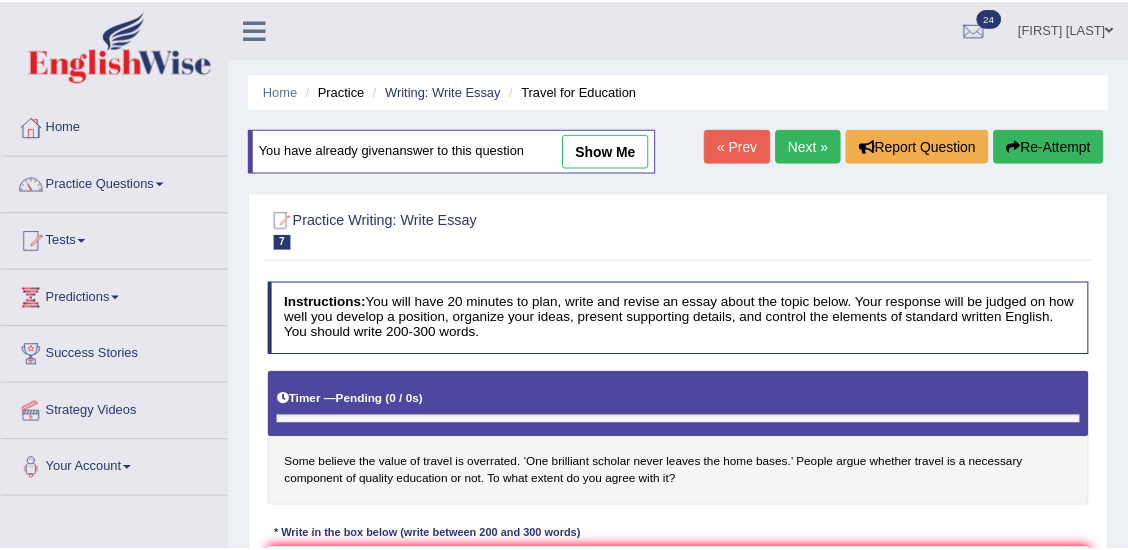 scroll, scrollTop: 0, scrollLeft: 0, axis: both 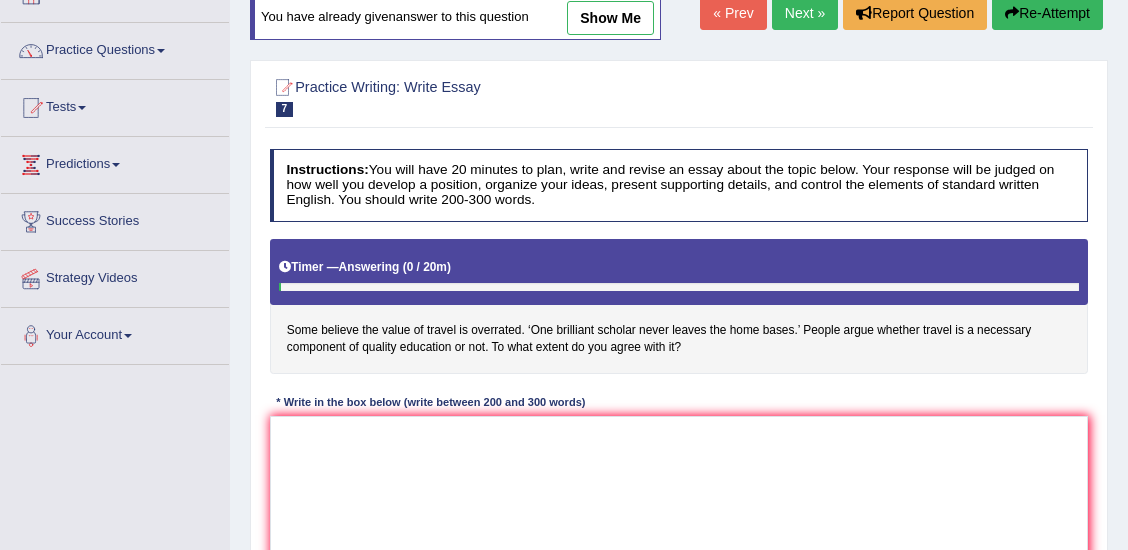 drag, startPoint x: 638, startPoint y: 12, endPoint x: 631, endPoint y: 26, distance: 15.652476 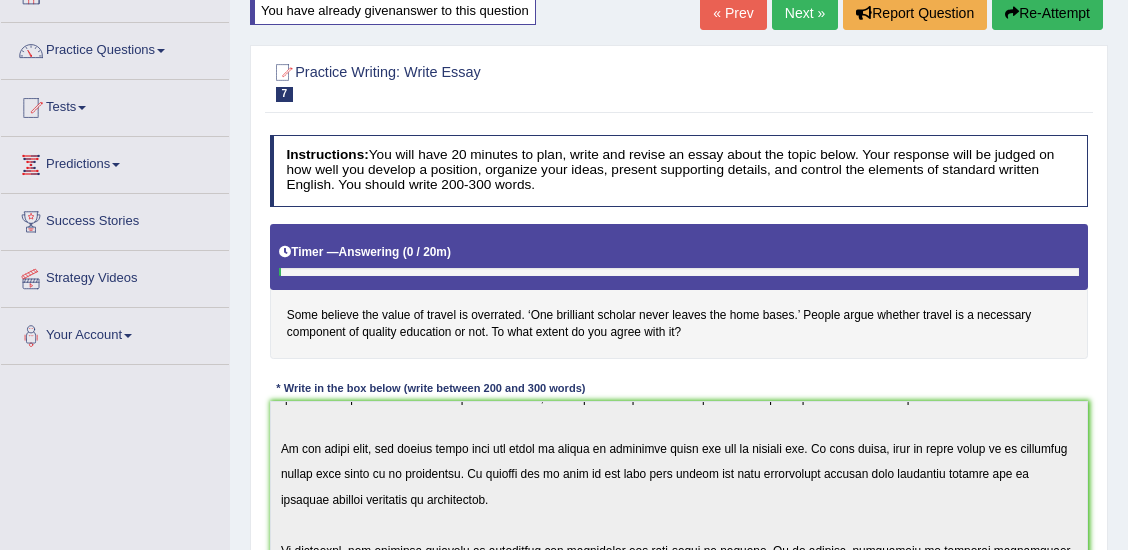 scroll, scrollTop: 269, scrollLeft: 0, axis: vertical 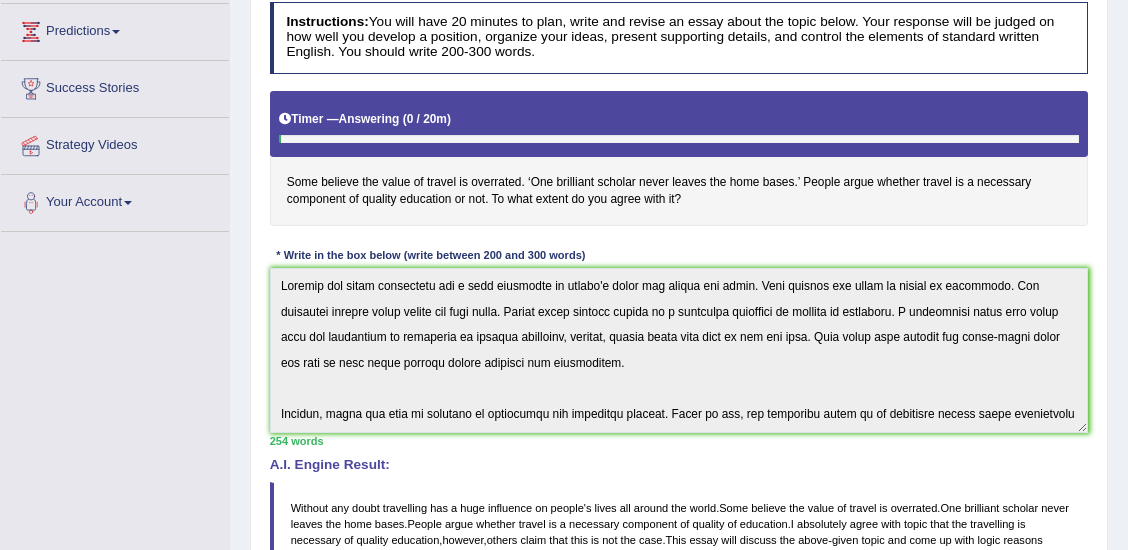 click on "Home
Practice
Writing: Write Essay
Travel for Education
You have already given   answer to this question
« Prev Next »  Report Question  Re-Attempt
Practice Writing: Write Essay
7
Travel for Education
Instructions:  You will have 20 minutes to plan, write and revise an essay about the topic below. Your response will be judged on how well you develop a position, organize your ideas, present supporting details, and control the elements of standard written English. You should write 200-300 words.
Timer —  Answering   ( 0 / 20m ) Some believe the value of travel is overrated. ‘One brilliant scholar never leaves the home bases.’ People argue whether travel is a necessary component of quality education or not. To what extent do you agree with it? 254 words Written Keywords:  value" at bounding box center [679, 387] 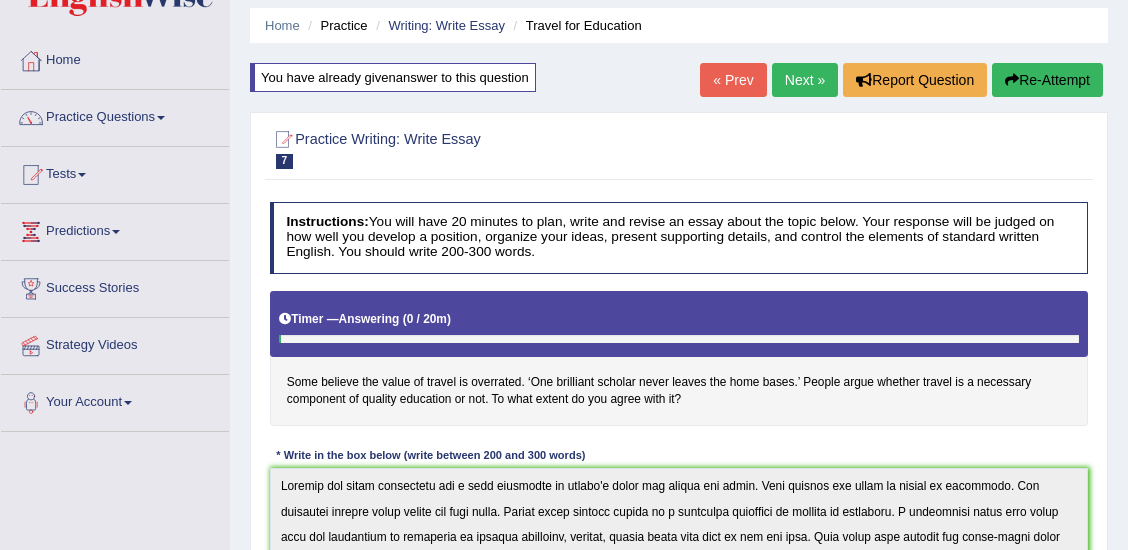 scroll, scrollTop: 0, scrollLeft: 0, axis: both 